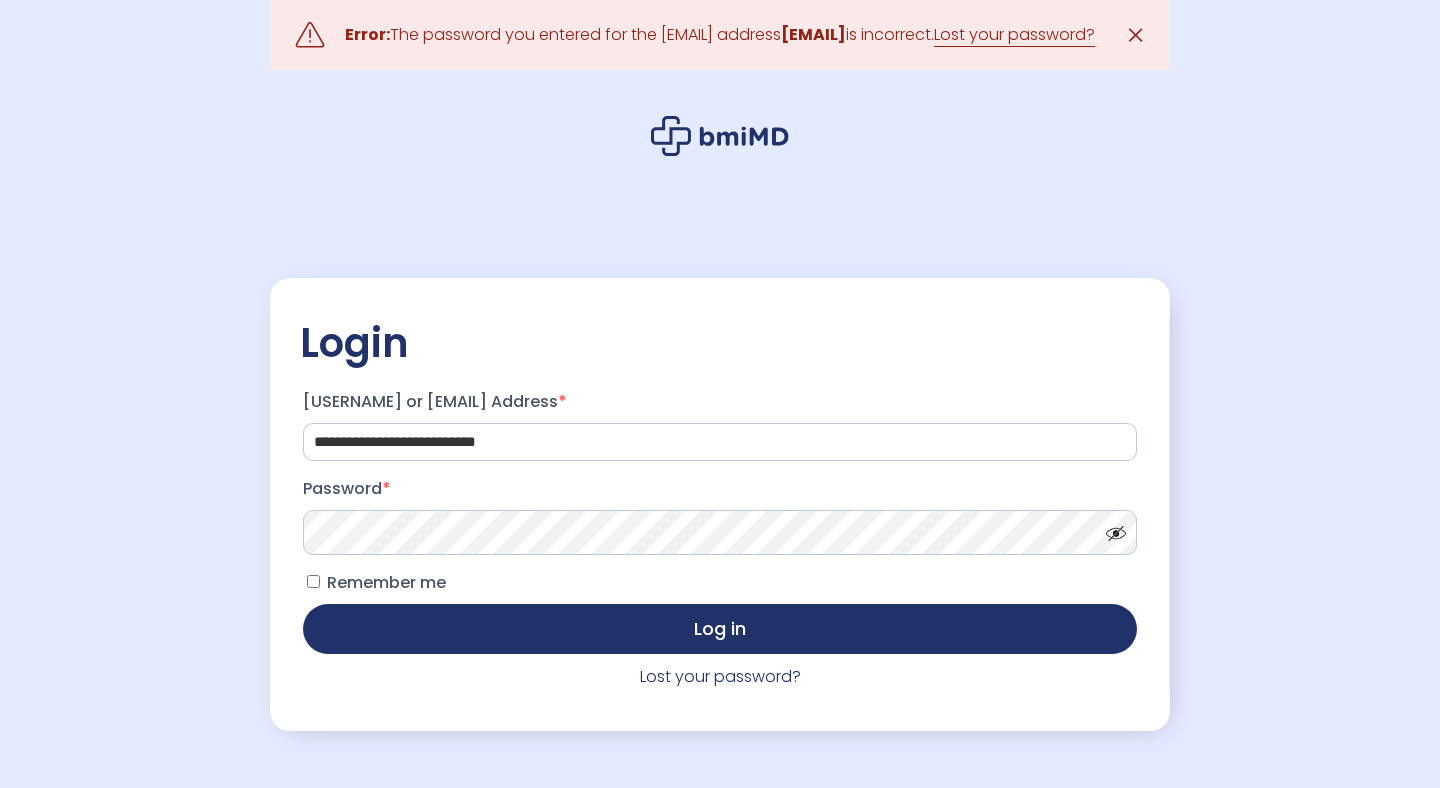 scroll, scrollTop: 0, scrollLeft: 0, axis: both 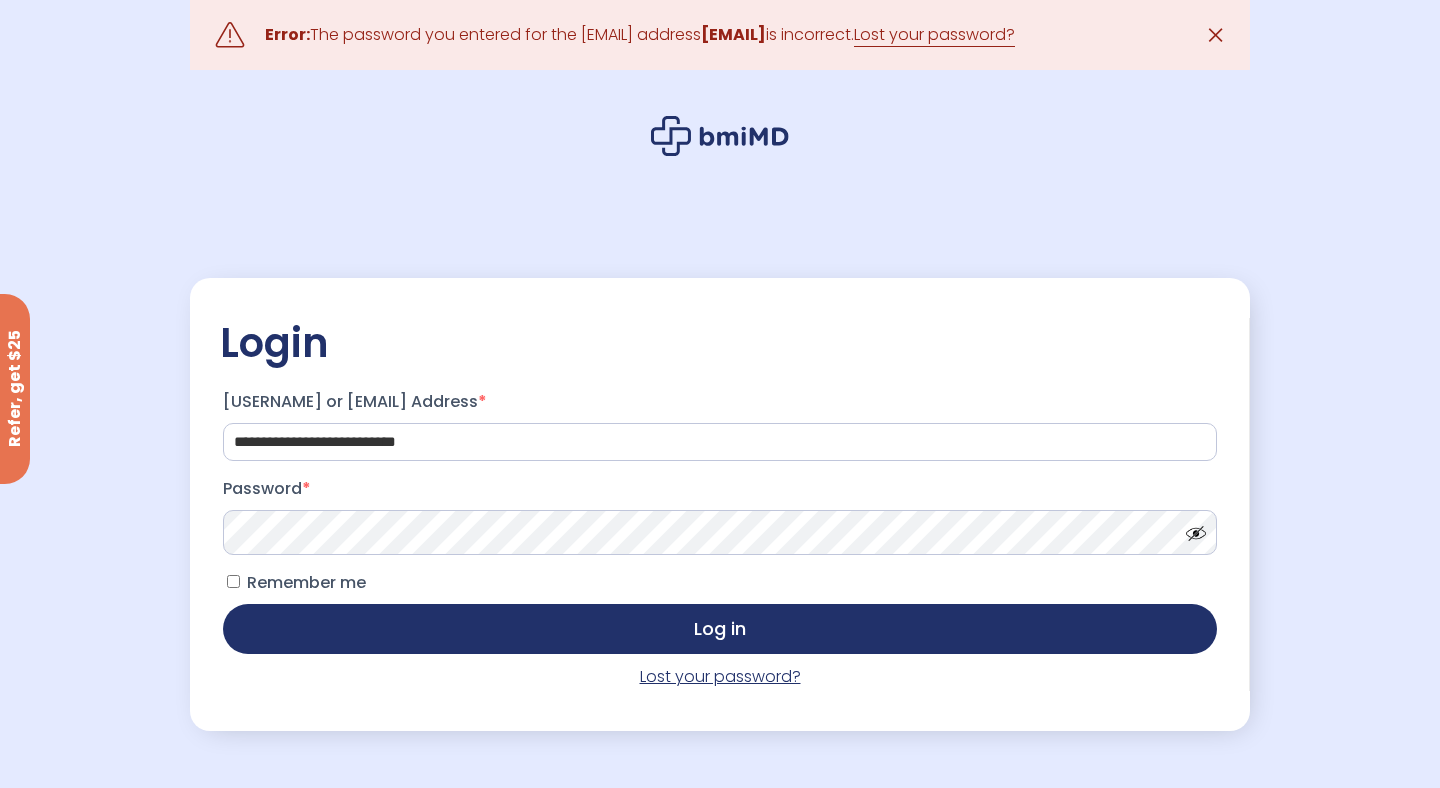 click on "Lost your password?" at bounding box center (720, 676) 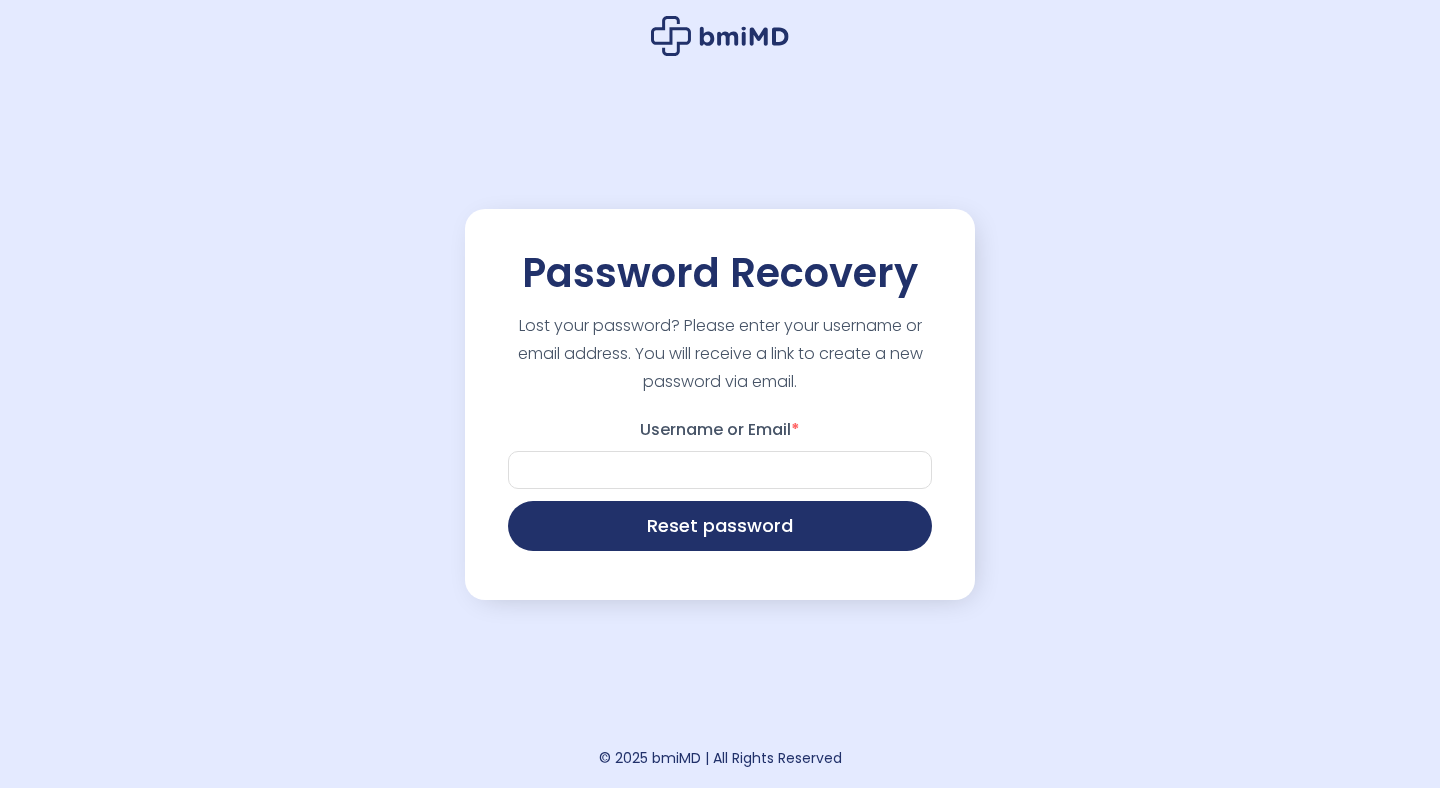 scroll, scrollTop: 0, scrollLeft: 0, axis: both 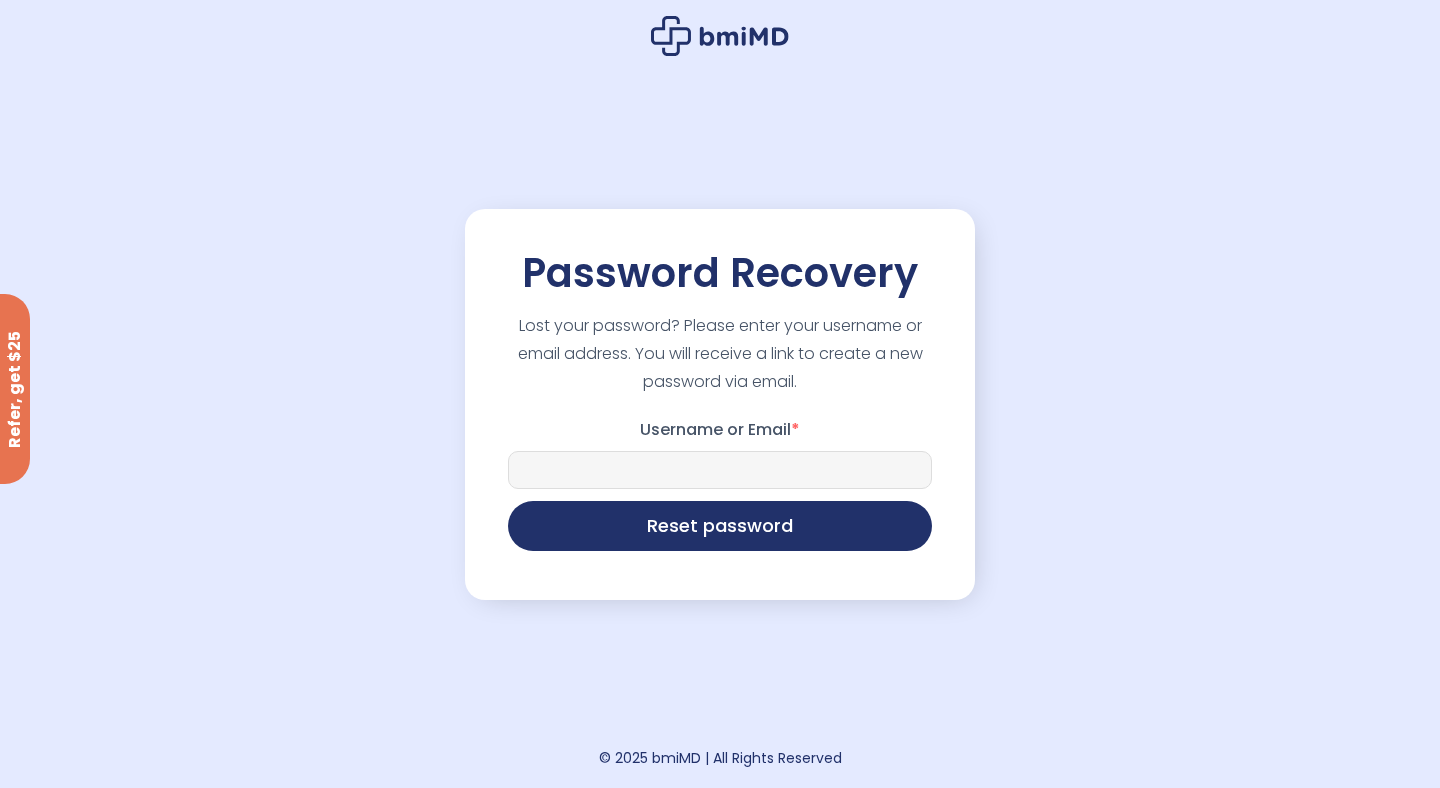 click on "Username or Email  *" at bounding box center [720, 470] 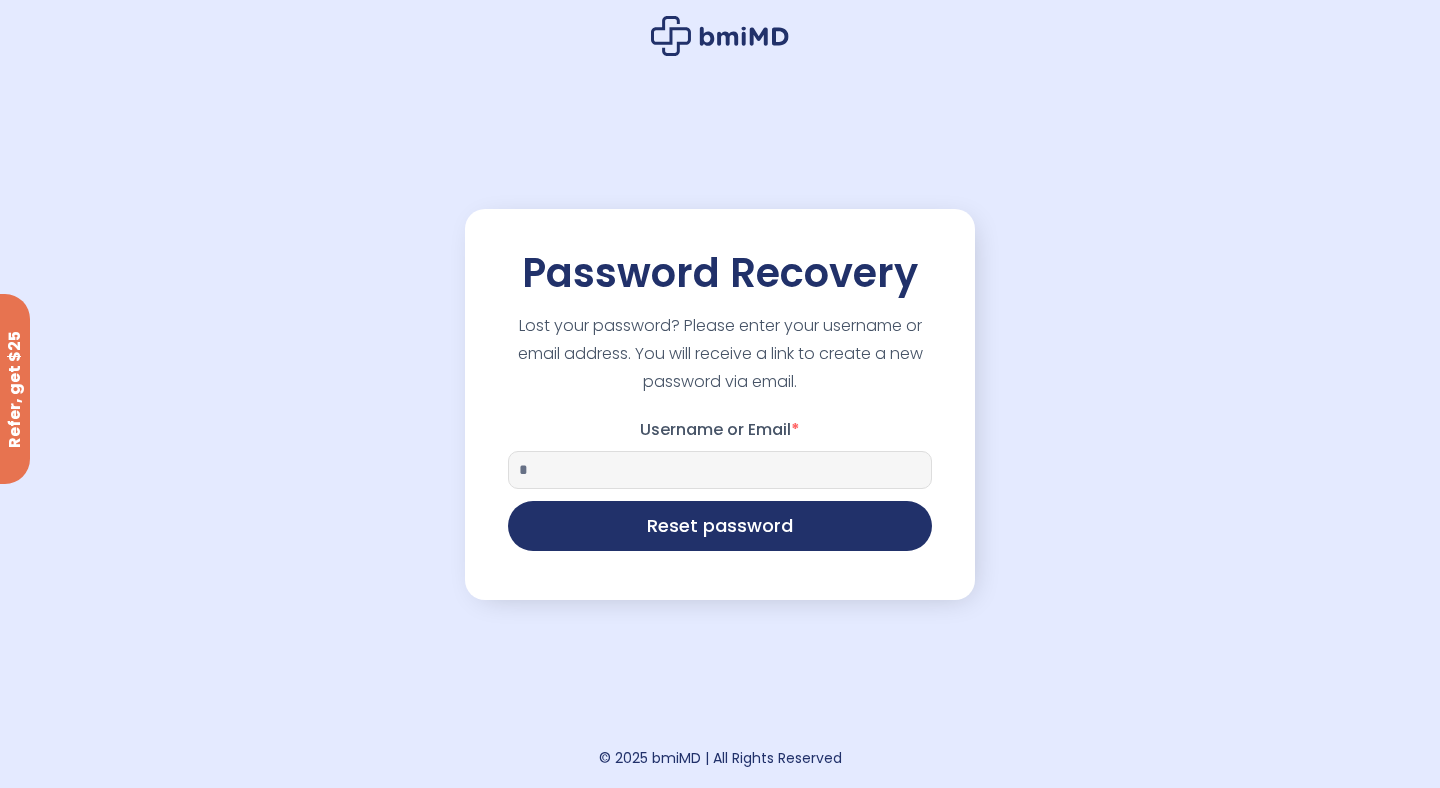 type on "**********" 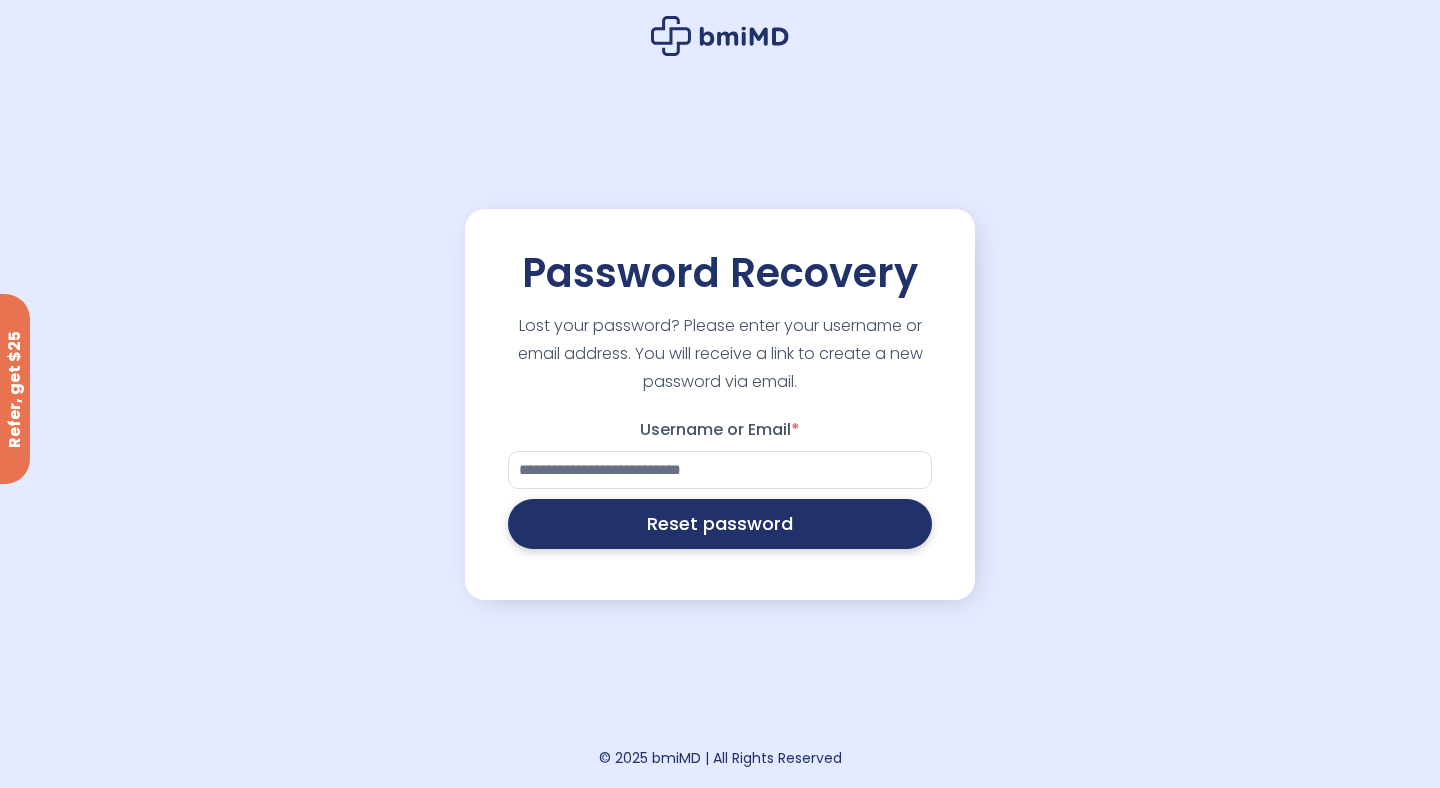 click on "Reset password" at bounding box center [720, 524] 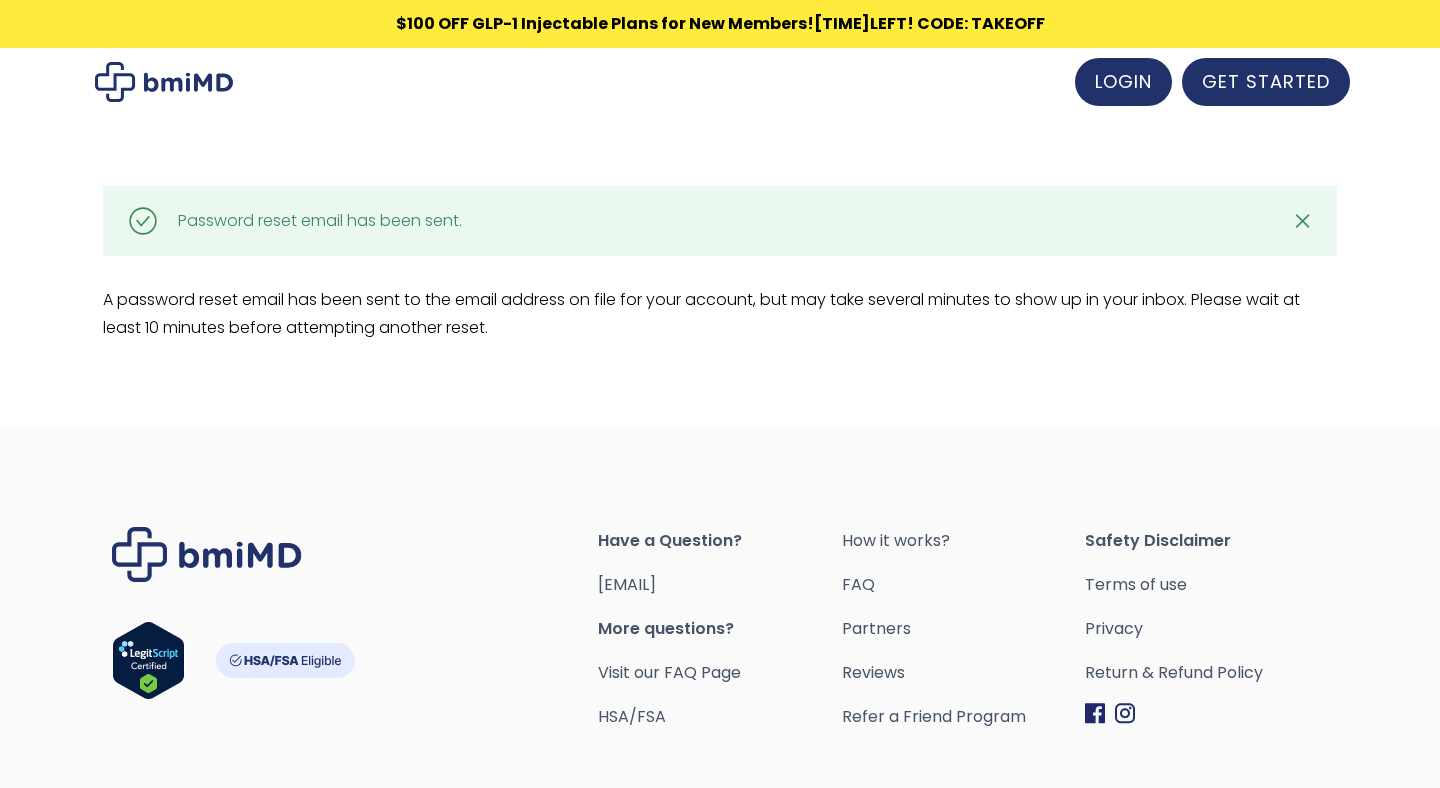 scroll, scrollTop: 0, scrollLeft: 0, axis: both 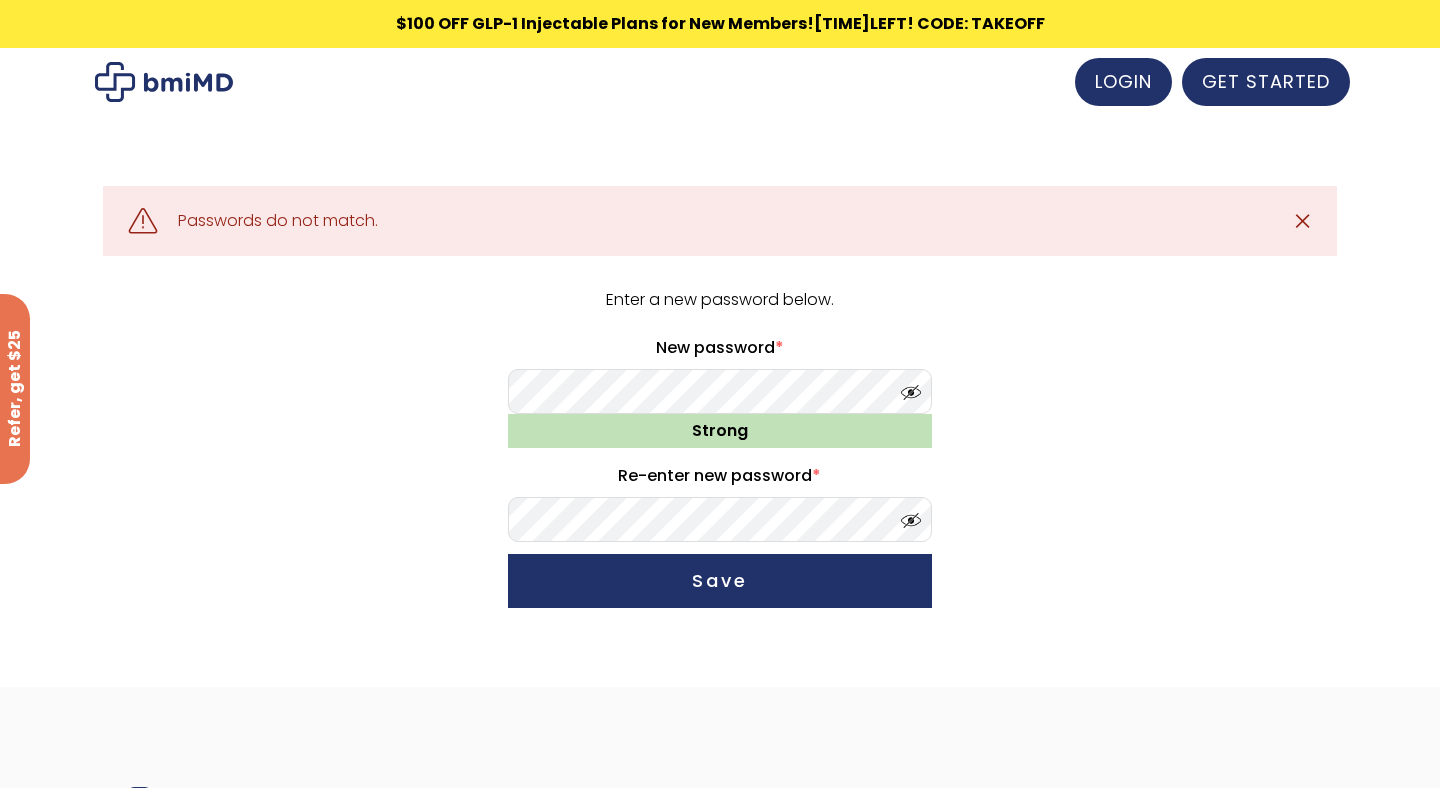 click at bounding box center [906, 387] 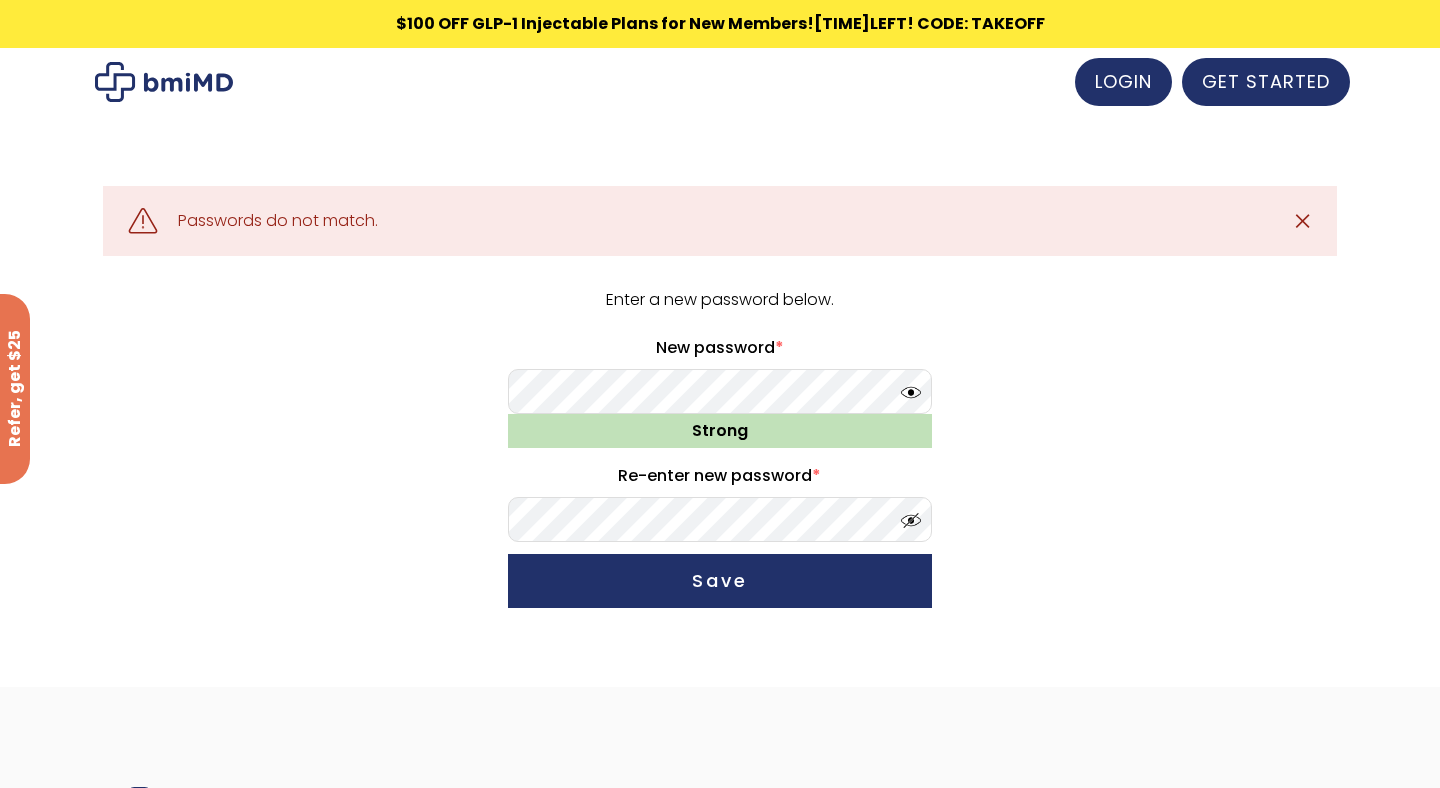 click at bounding box center (906, 515) 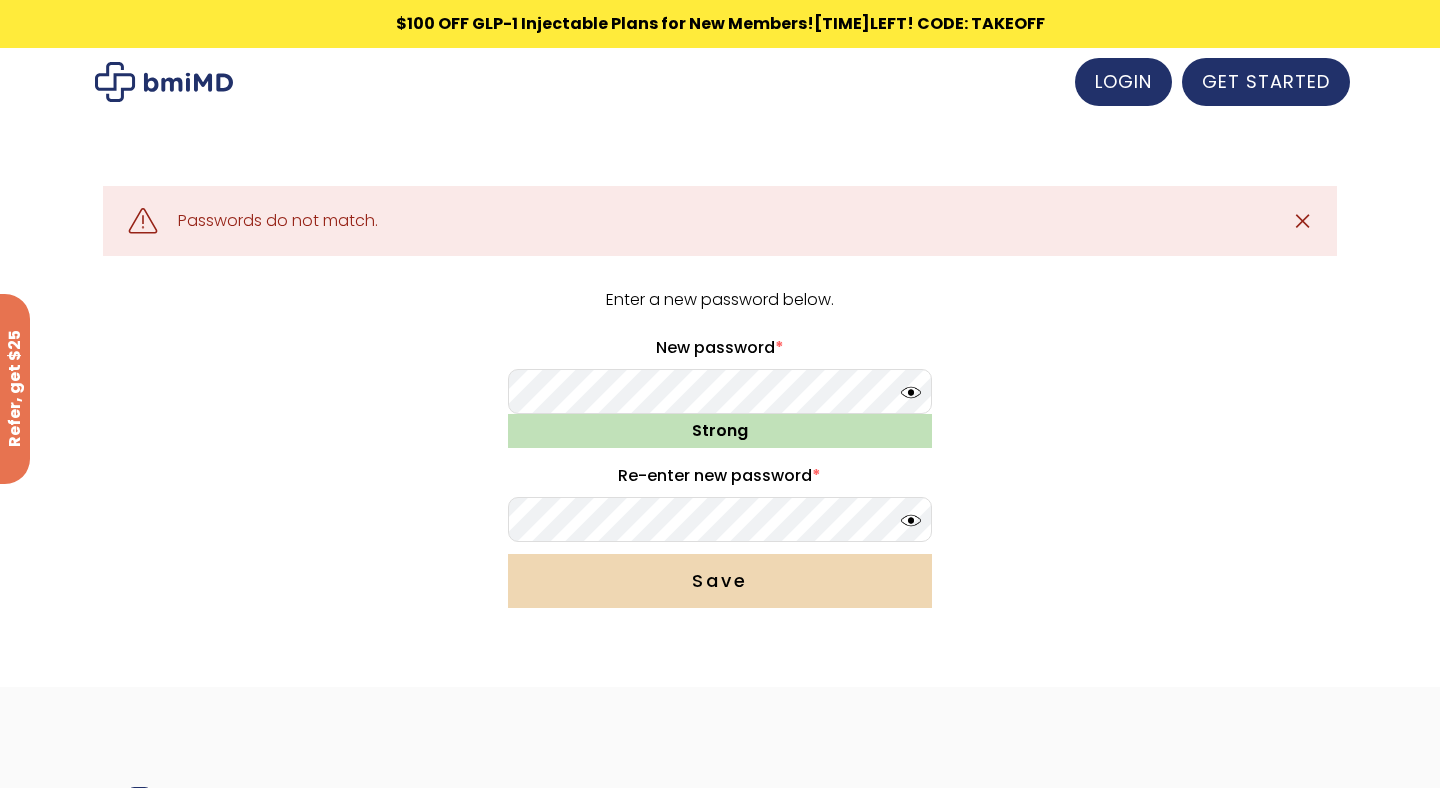 click on "Save" at bounding box center [720, 581] 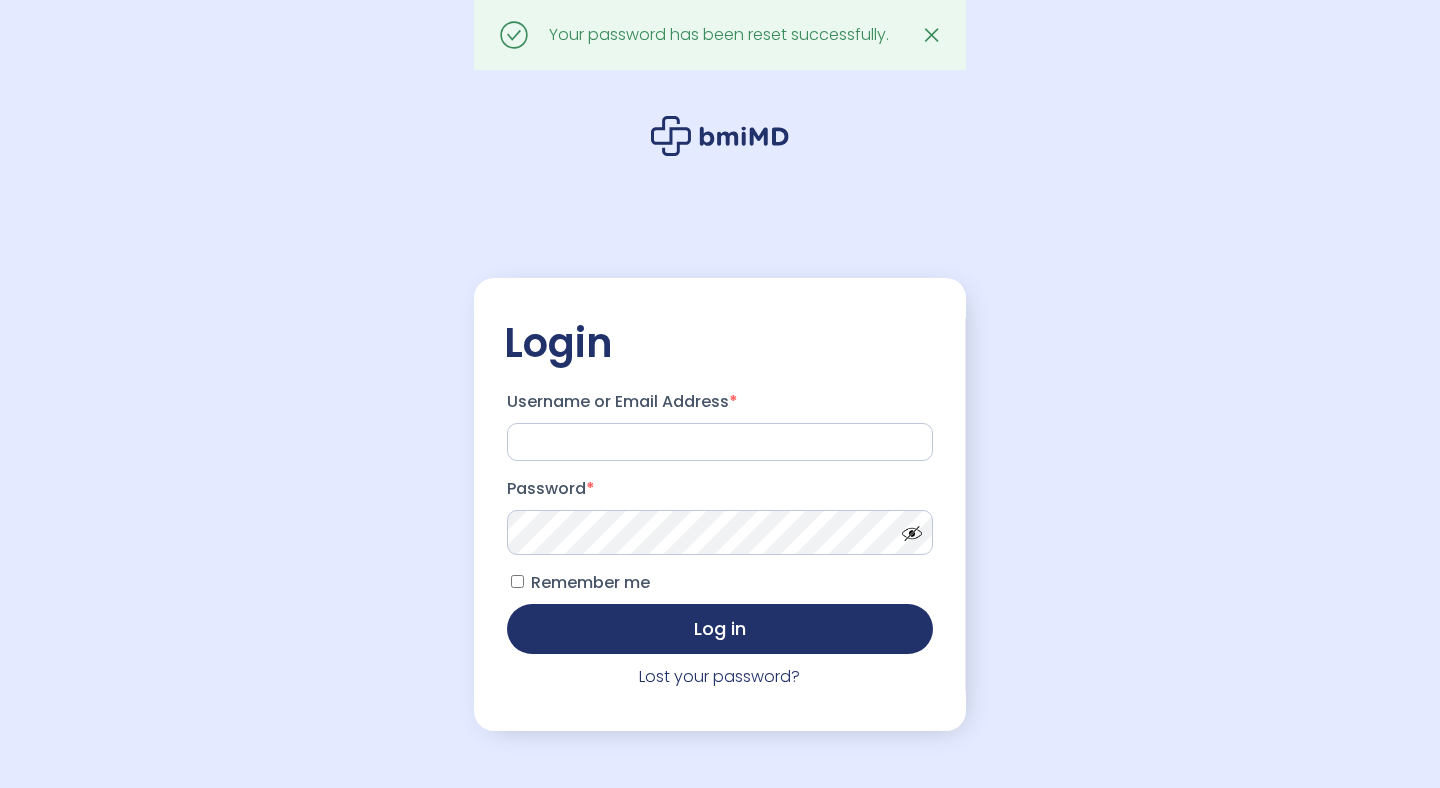 scroll, scrollTop: 0, scrollLeft: 0, axis: both 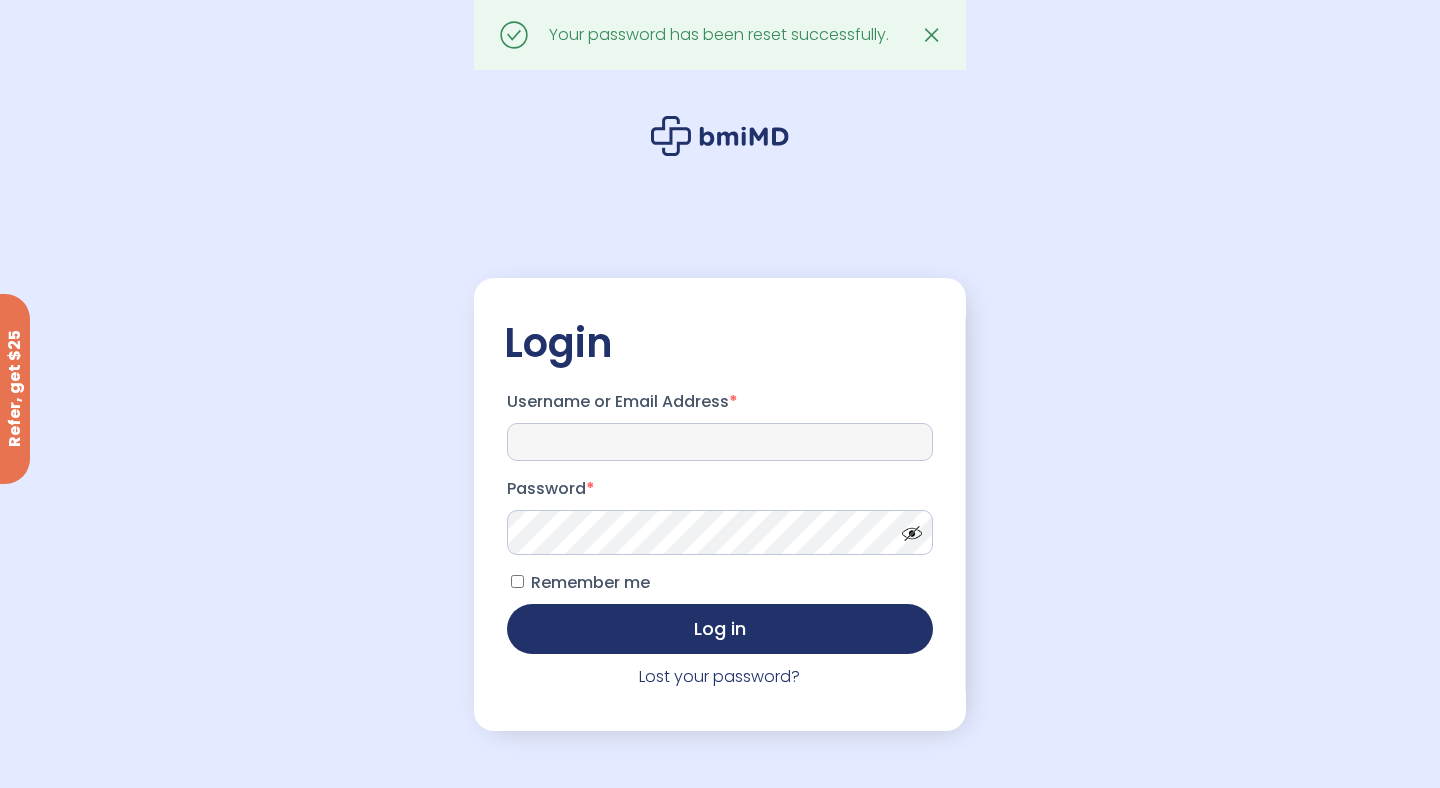 click on "Username or Email Address  *" at bounding box center [720, 442] 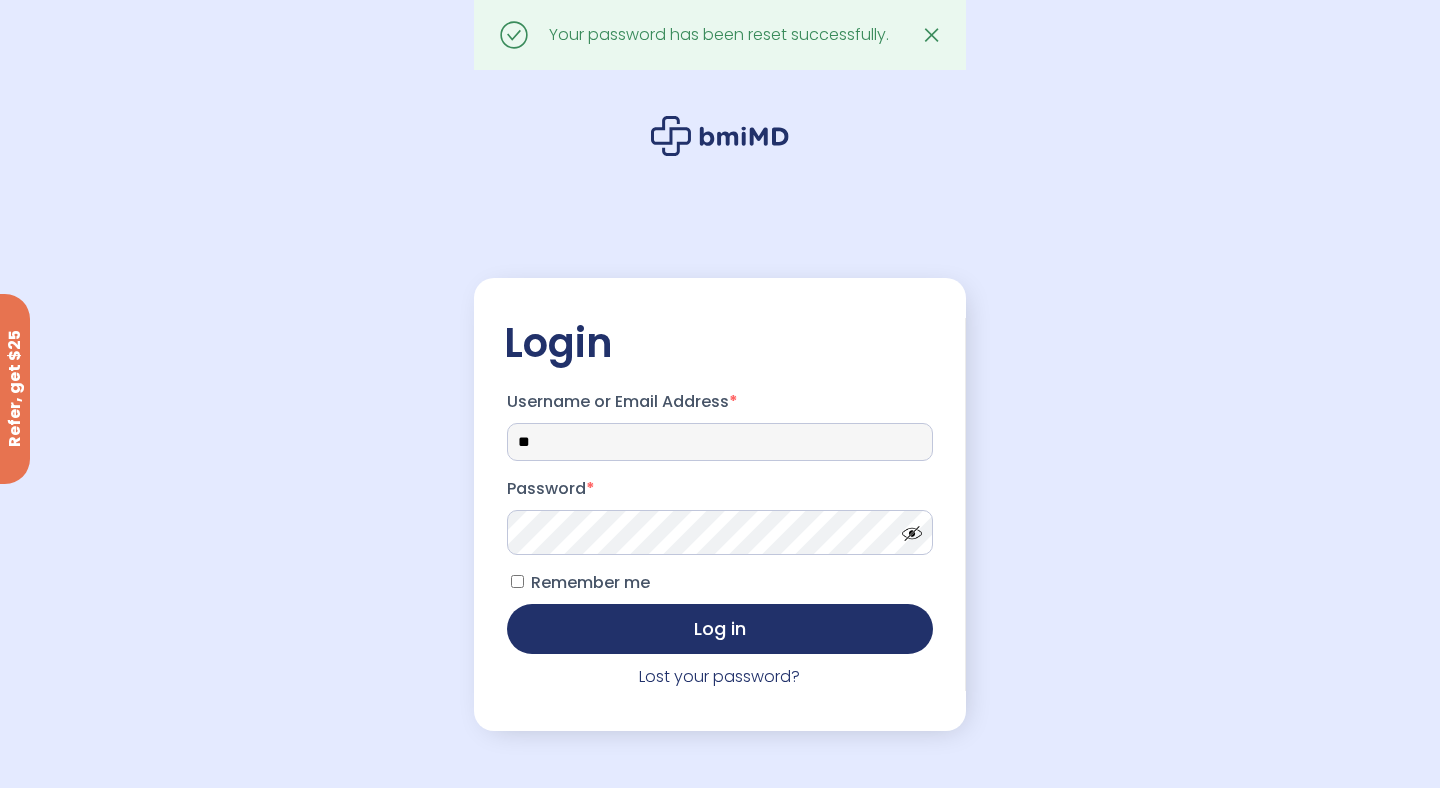 type on "**********" 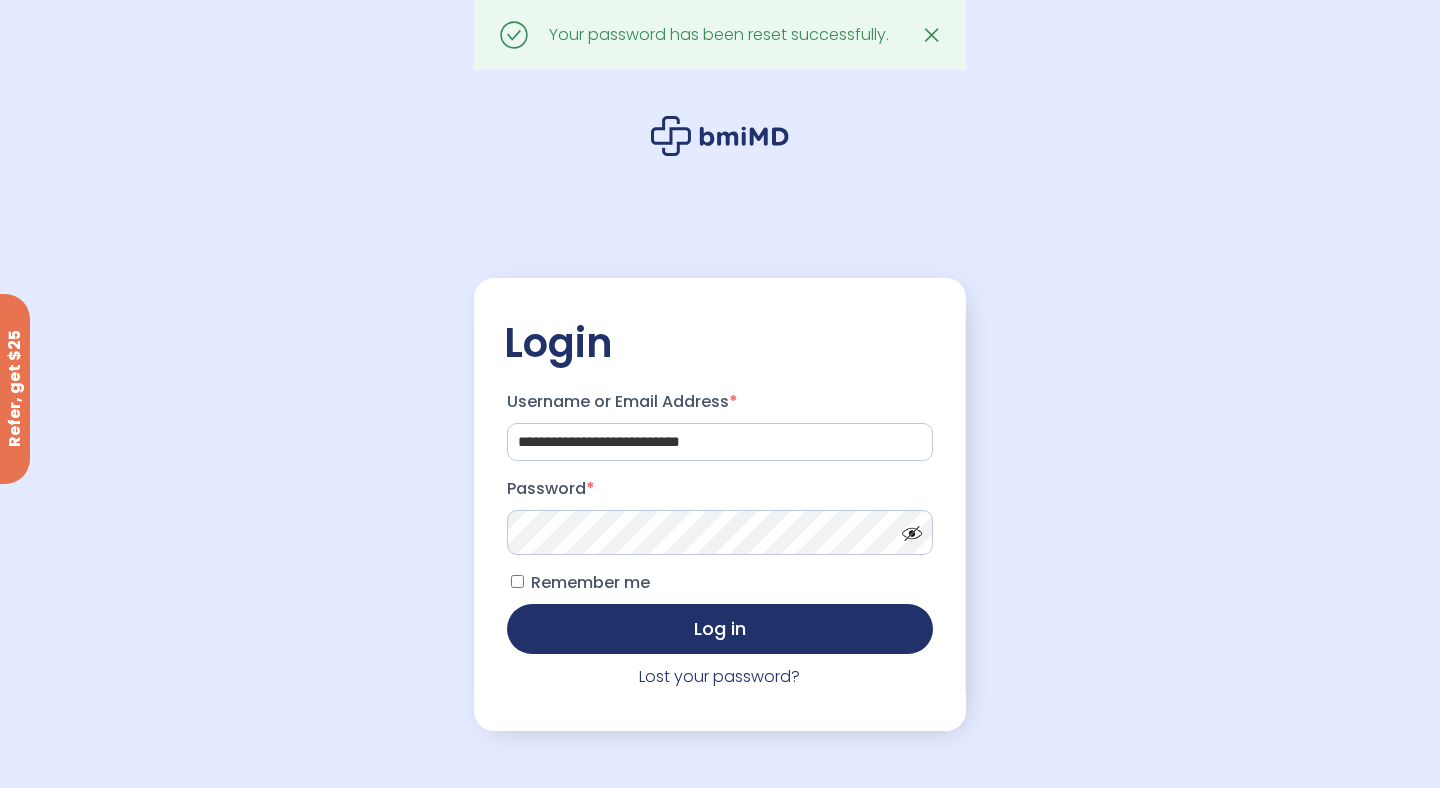 click on "Log in" at bounding box center [720, 629] 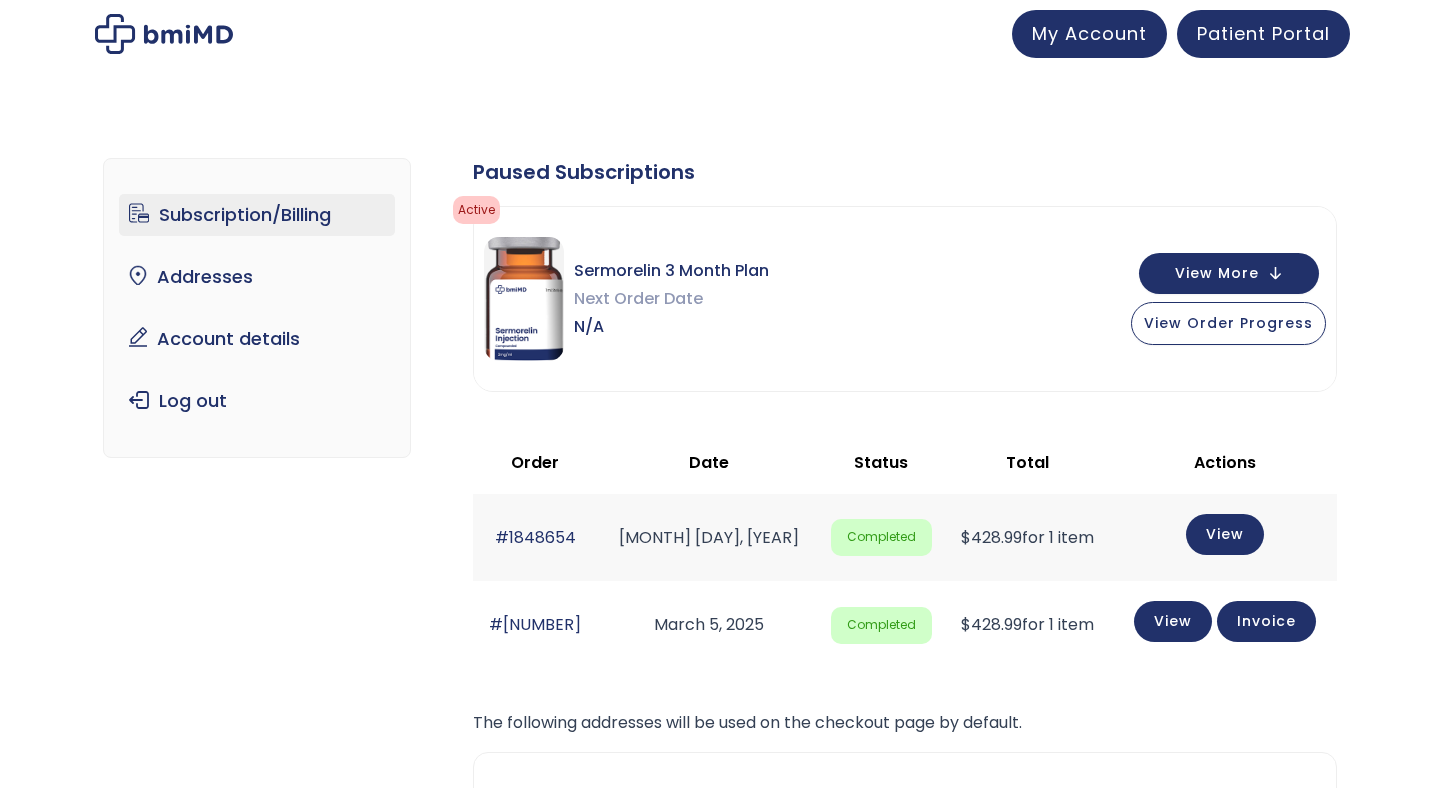 scroll, scrollTop: 0, scrollLeft: 0, axis: both 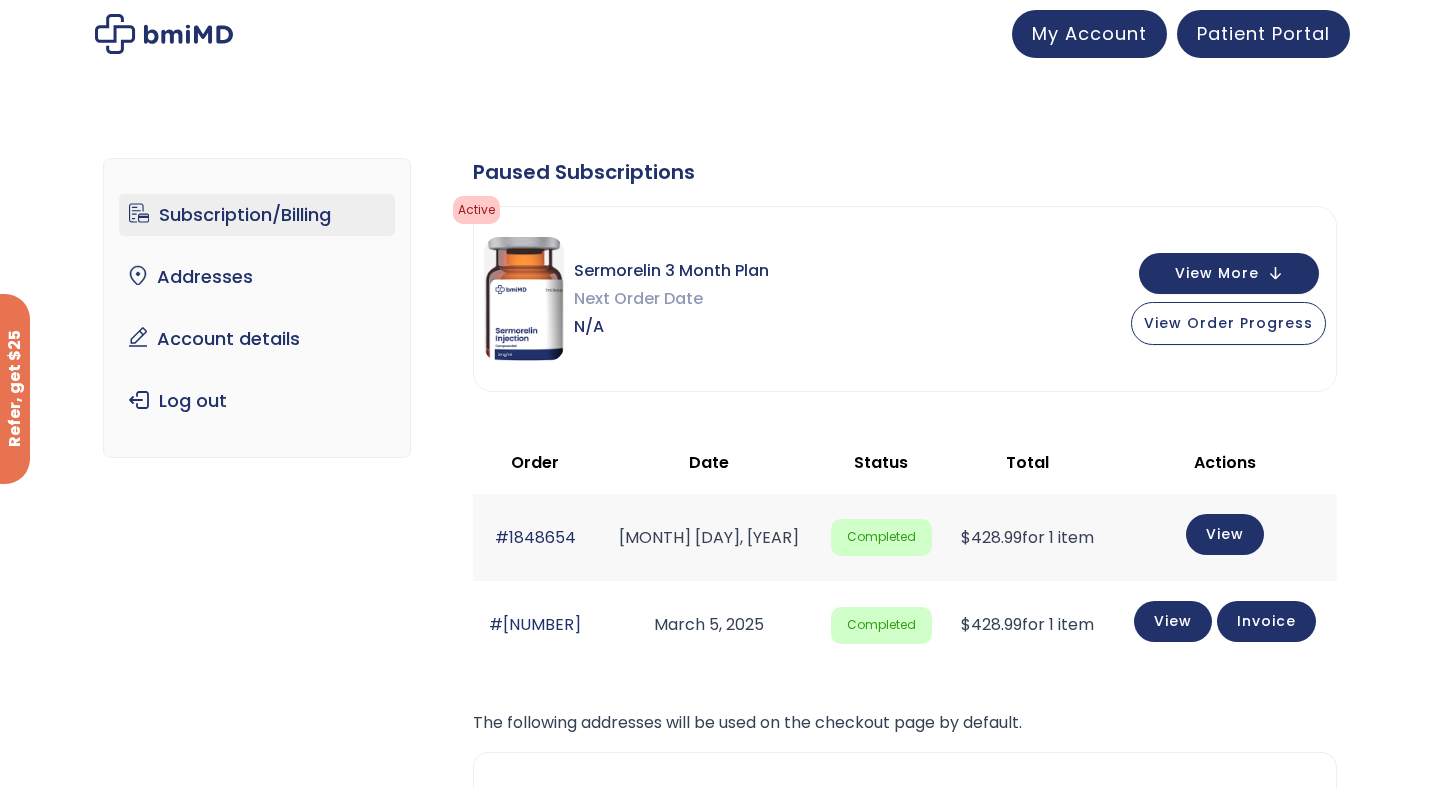 click on "Subscription/Billing" at bounding box center (257, 215) 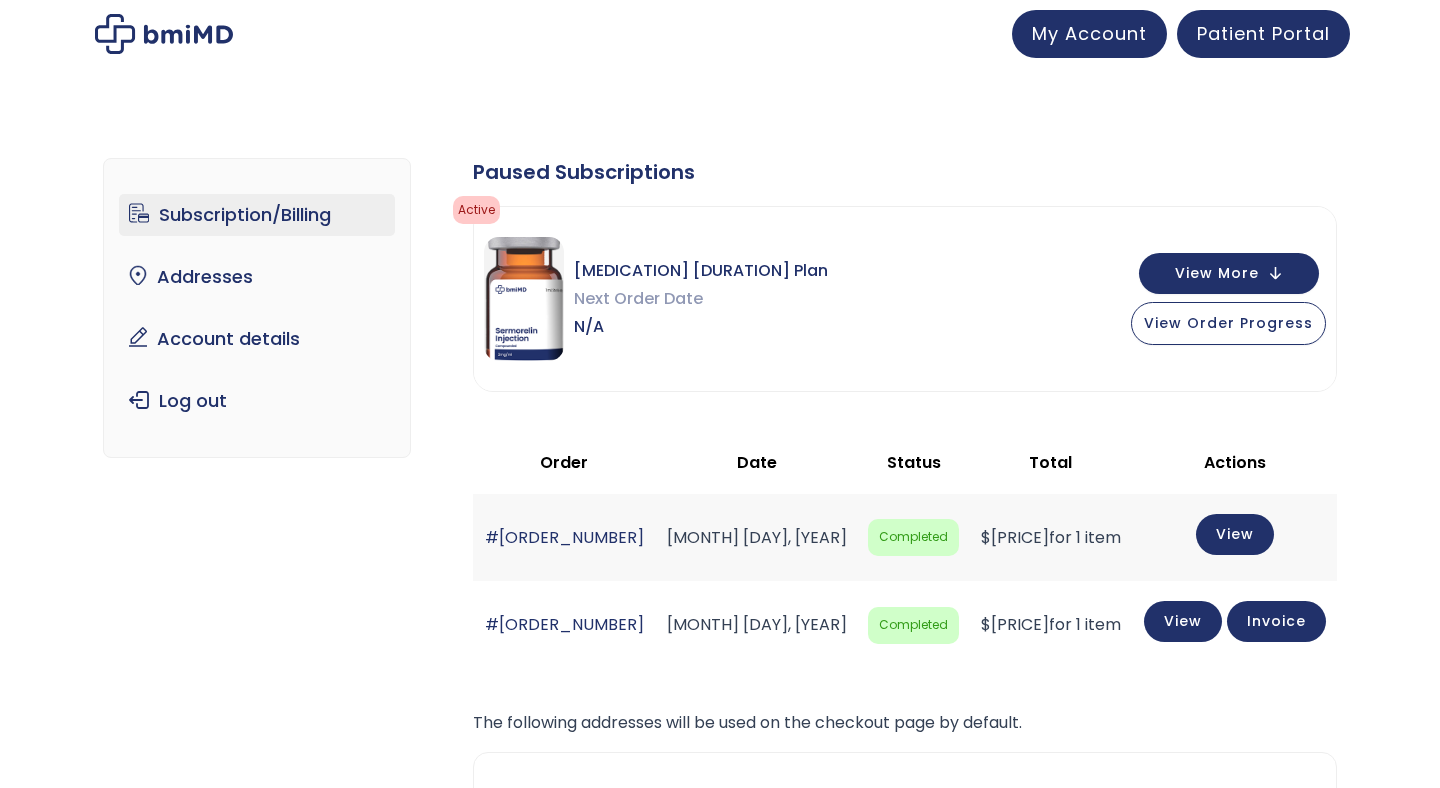 scroll, scrollTop: 0, scrollLeft: 0, axis: both 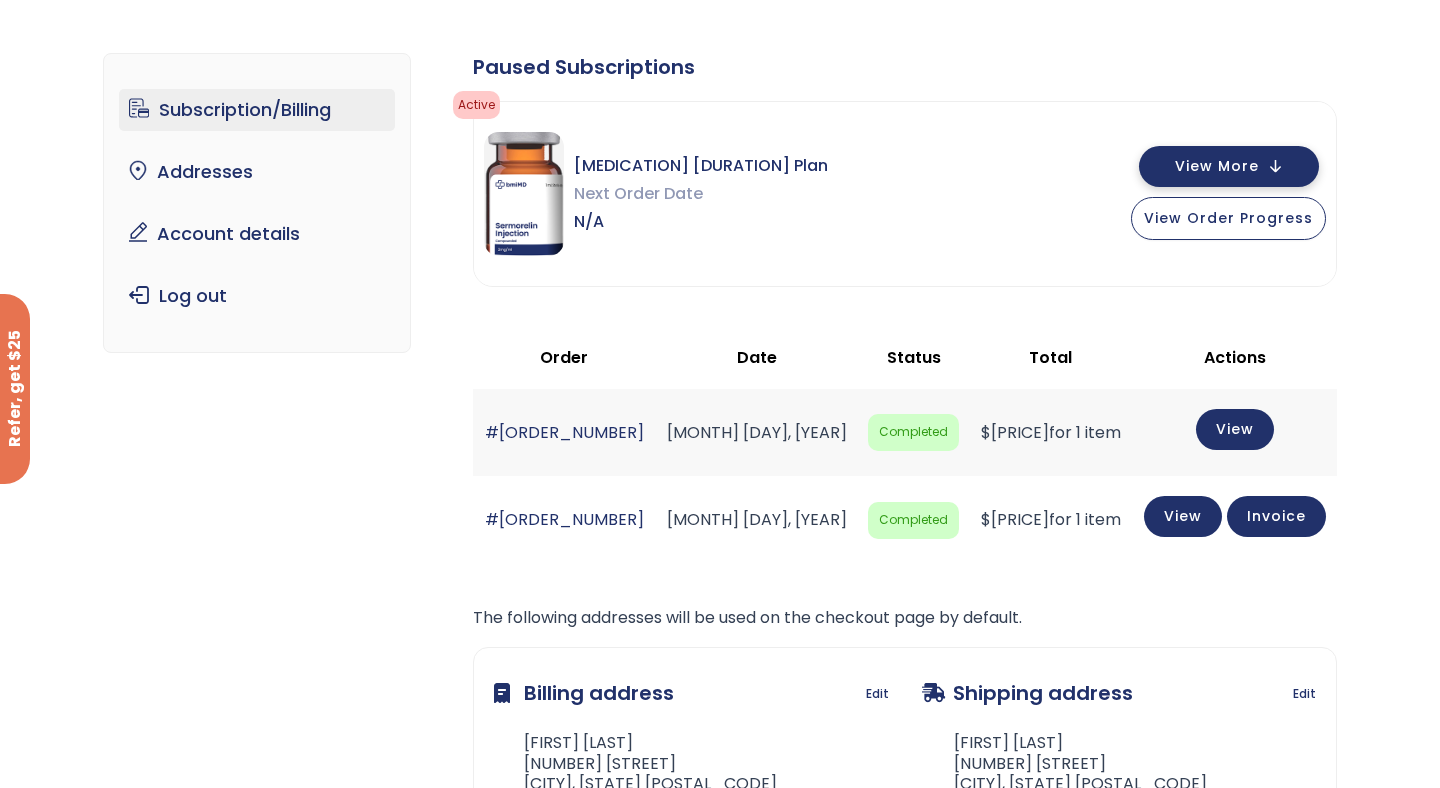 click on "View More" at bounding box center (1217, 166) 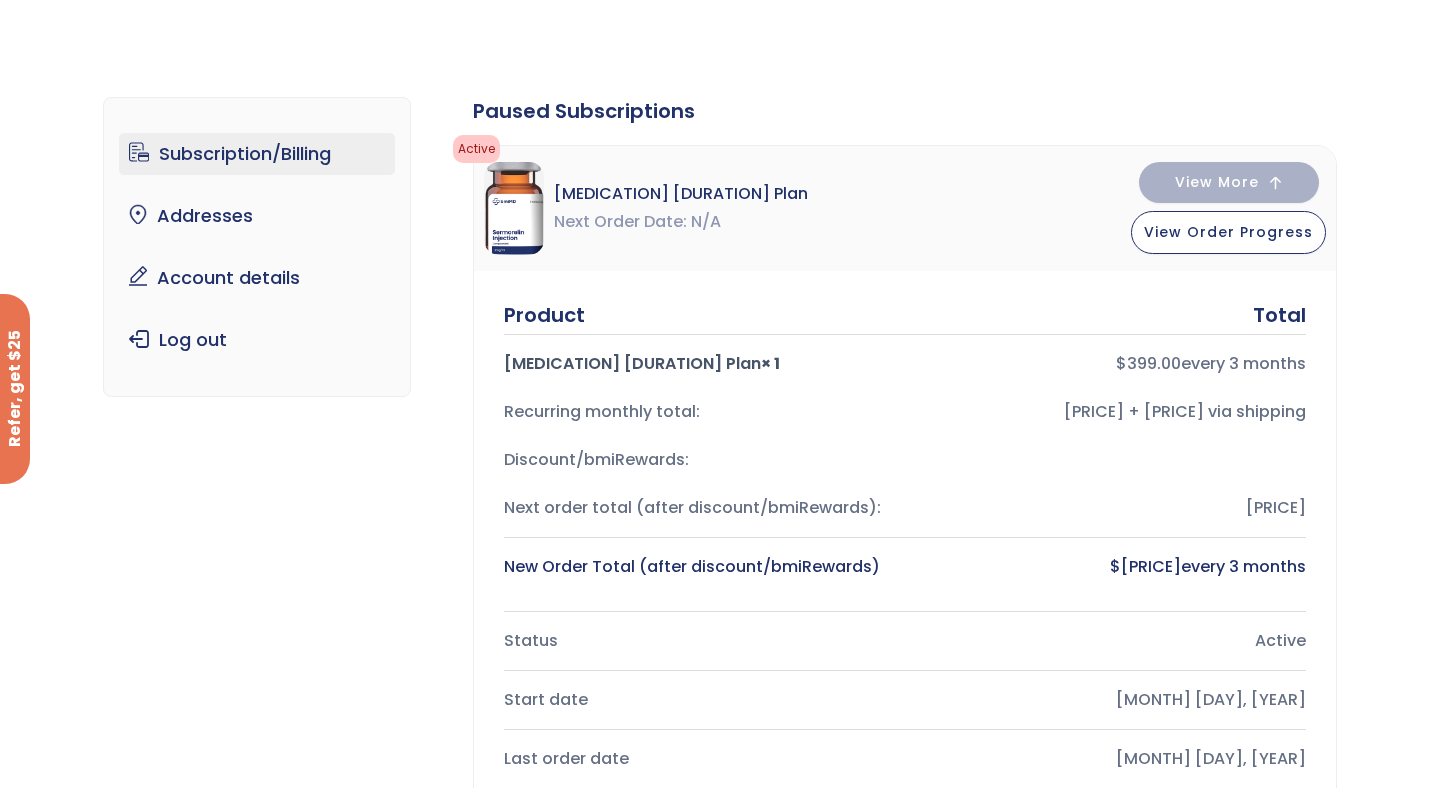 scroll, scrollTop: 62, scrollLeft: 0, axis: vertical 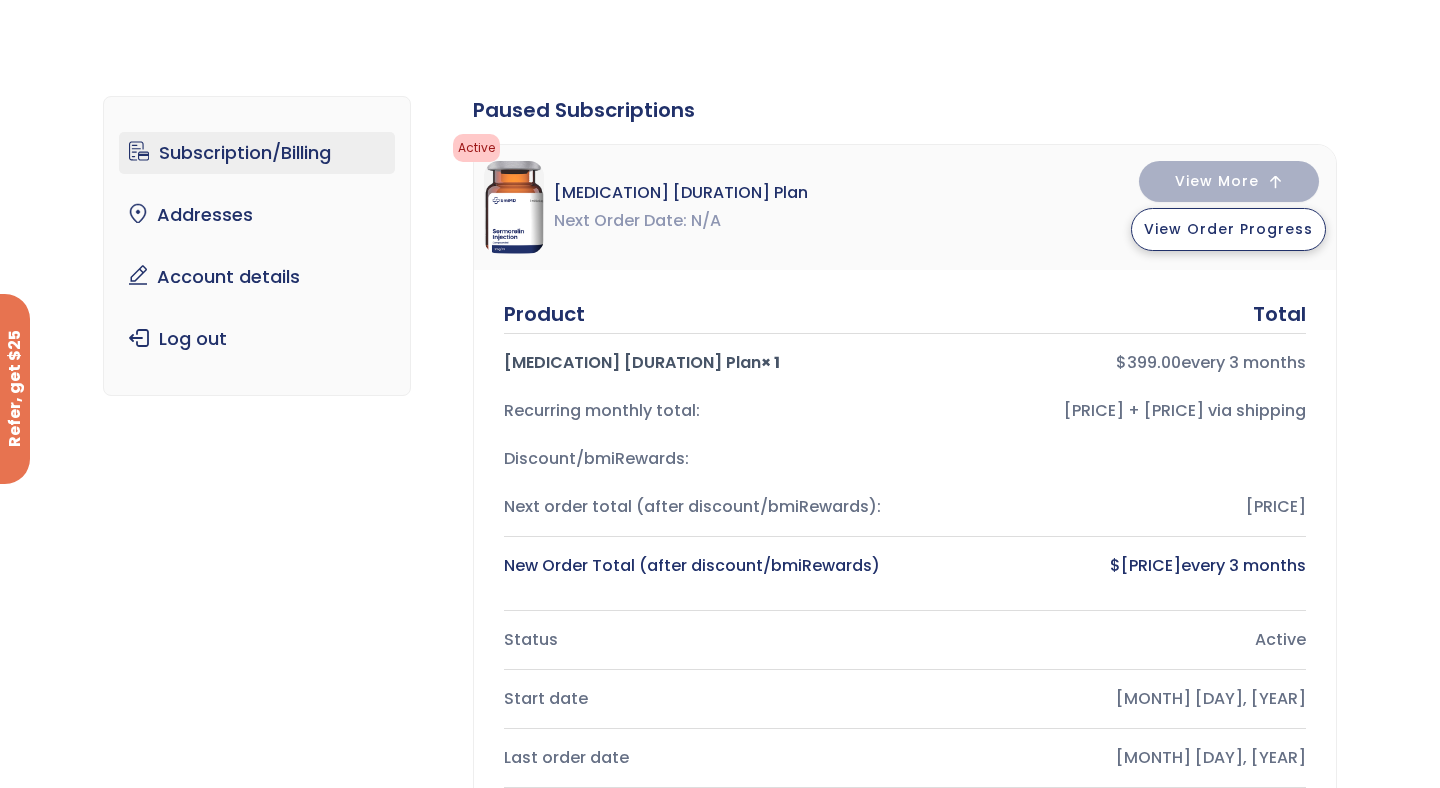 click on "View Order Progress" at bounding box center [1228, 229] 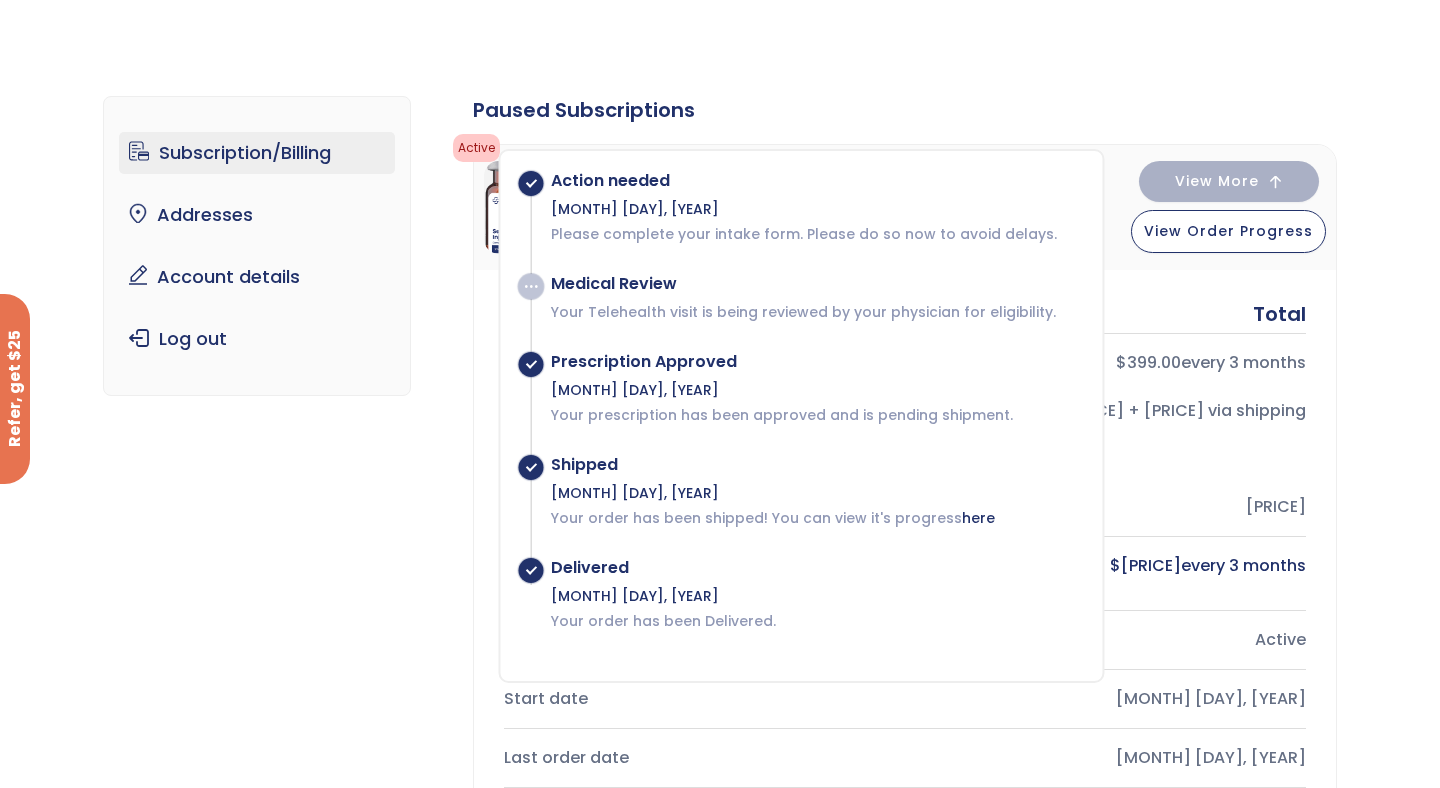 click on "Subscription/Billing
bmiRewards
Addresses
Account details
Submit a Review
Log out
Subscription/Billing
Action Needed
Fill out the form
Start Refill Form ?
The following subscriptions need to update their payment methods:
Paused Subscriptions
Active
Next Shipment: [DATE]  You can view it's progress  here
Action needed
[MONTH] [DAY], [YEAR]
here $" at bounding box center [720, 872] 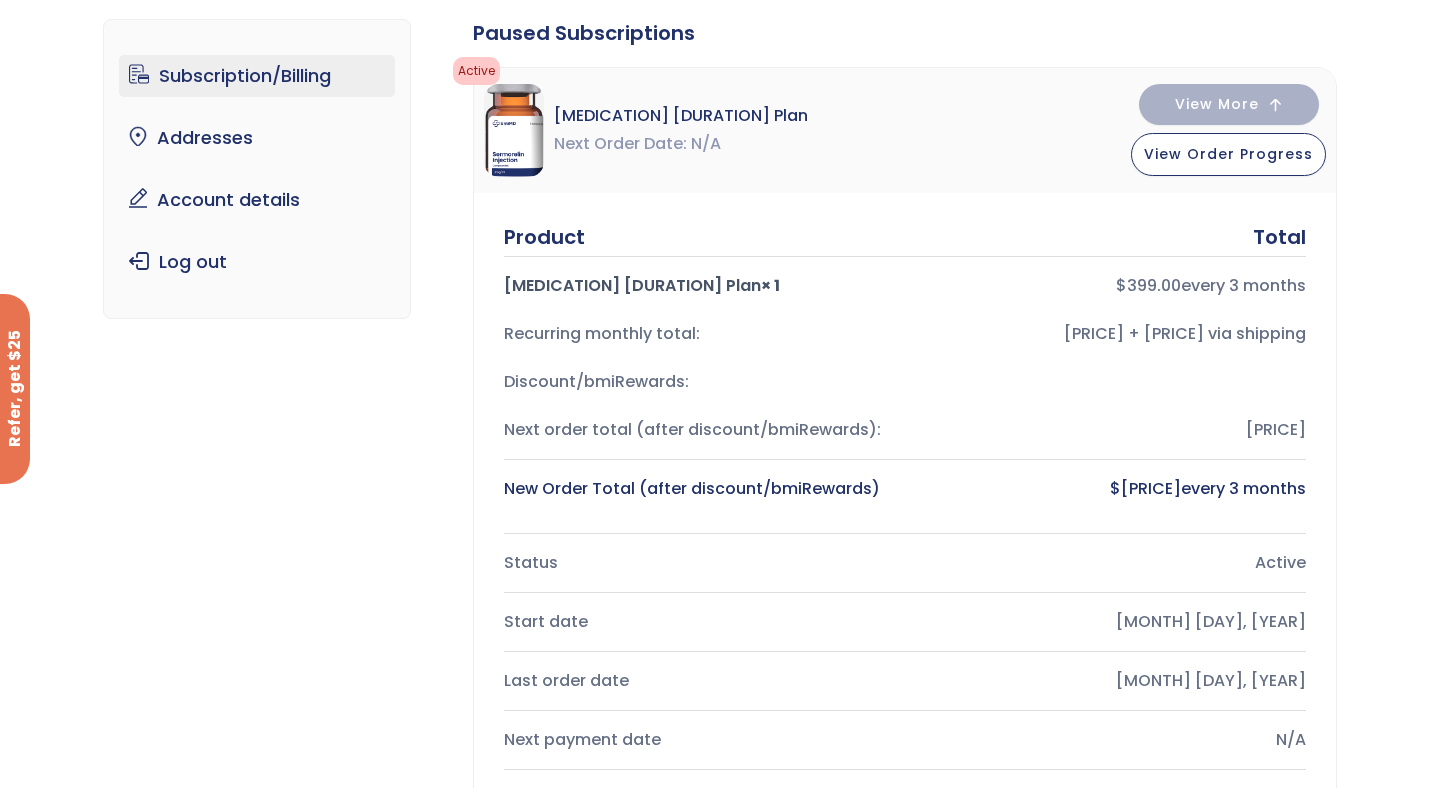 scroll, scrollTop: 97, scrollLeft: 0, axis: vertical 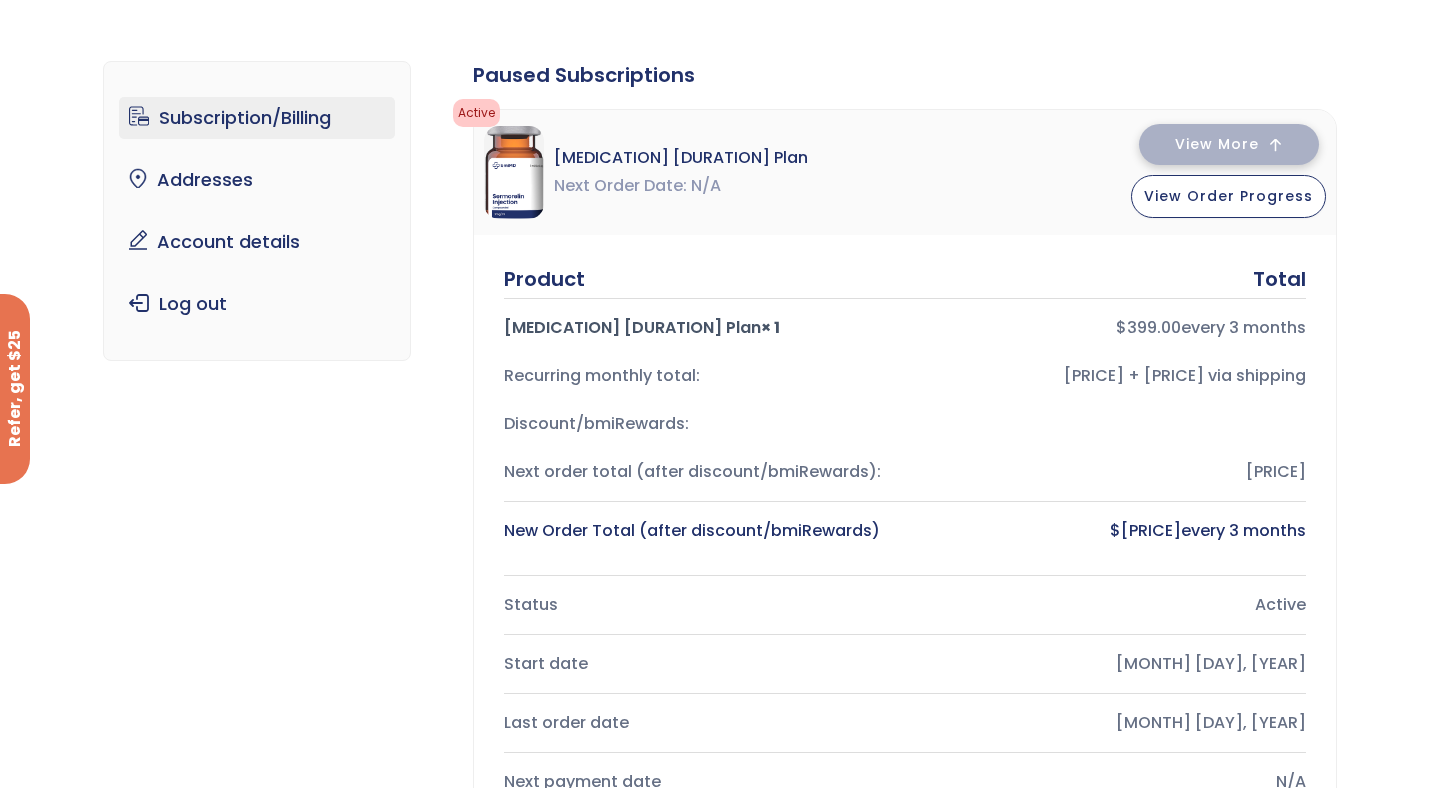 click on "View More" at bounding box center (1229, 144) 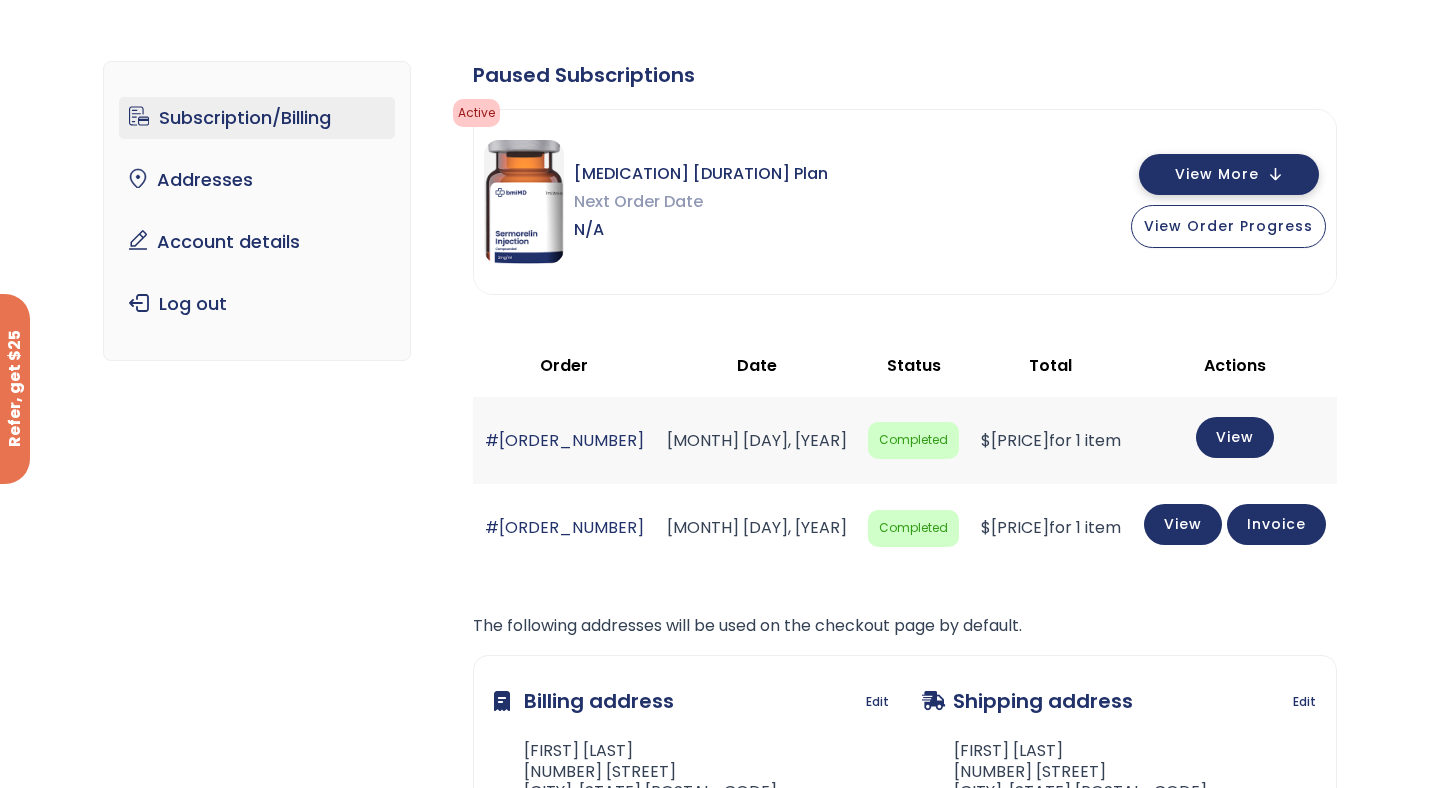 click on "View More" at bounding box center [1229, 174] 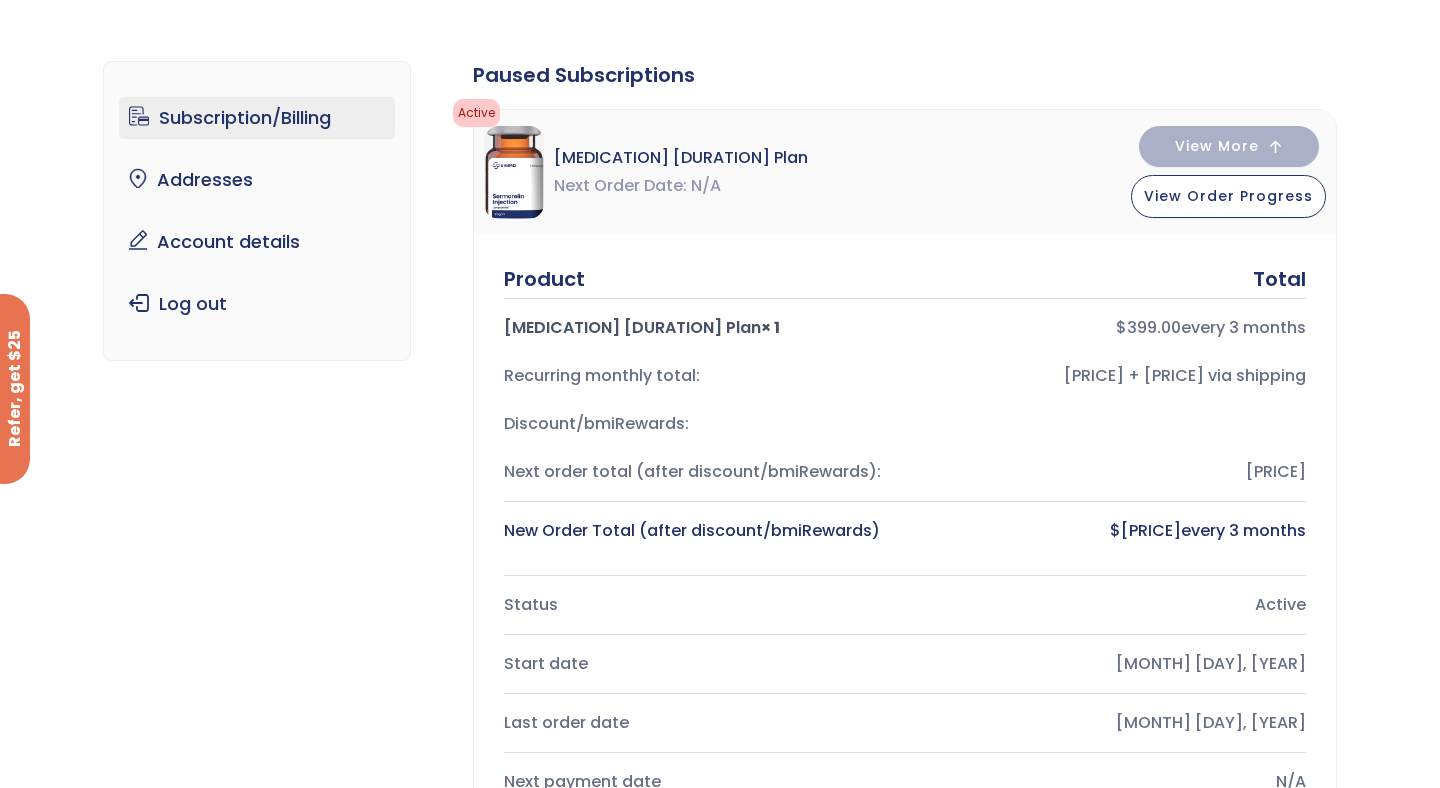 type 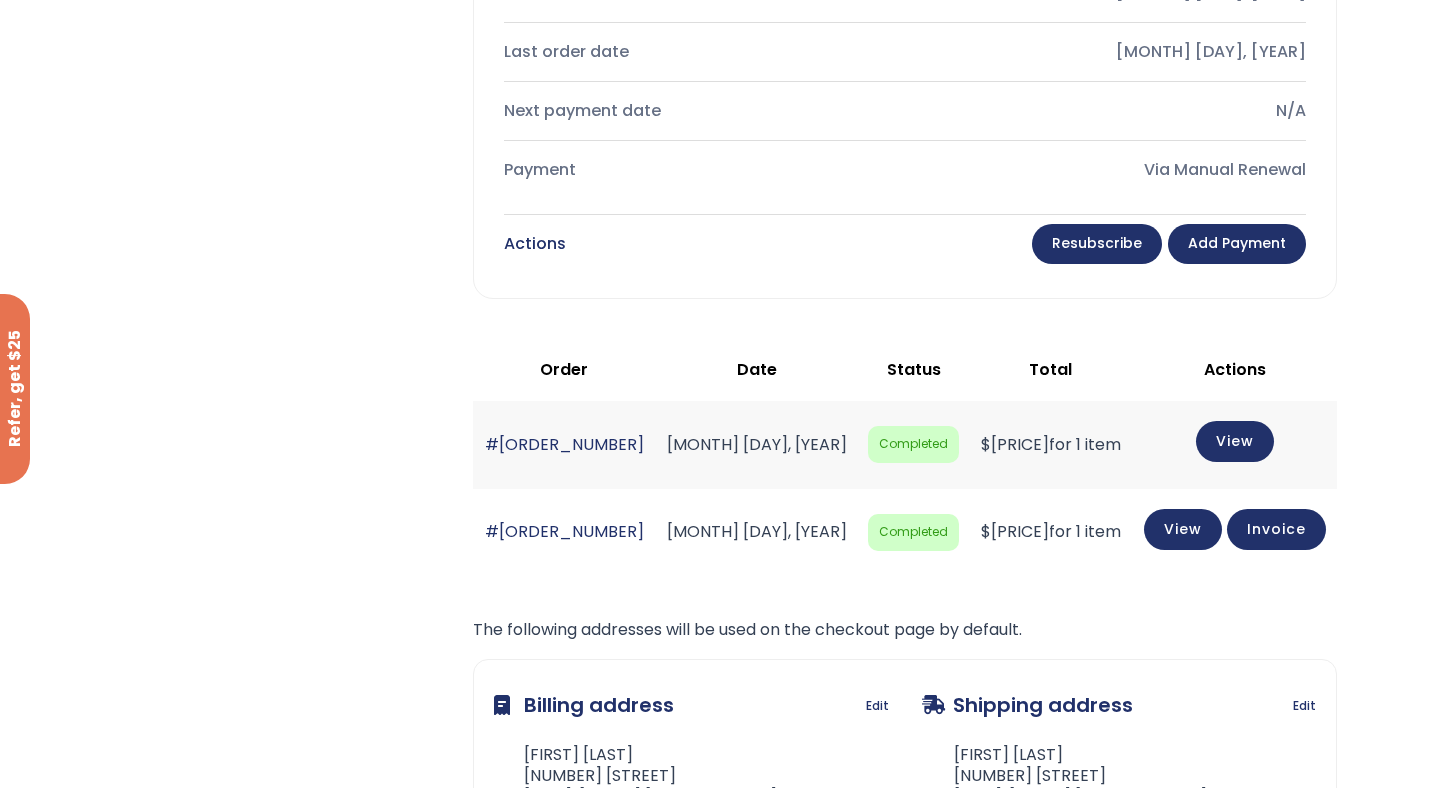 scroll, scrollTop: 770, scrollLeft: 0, axis: vertical 